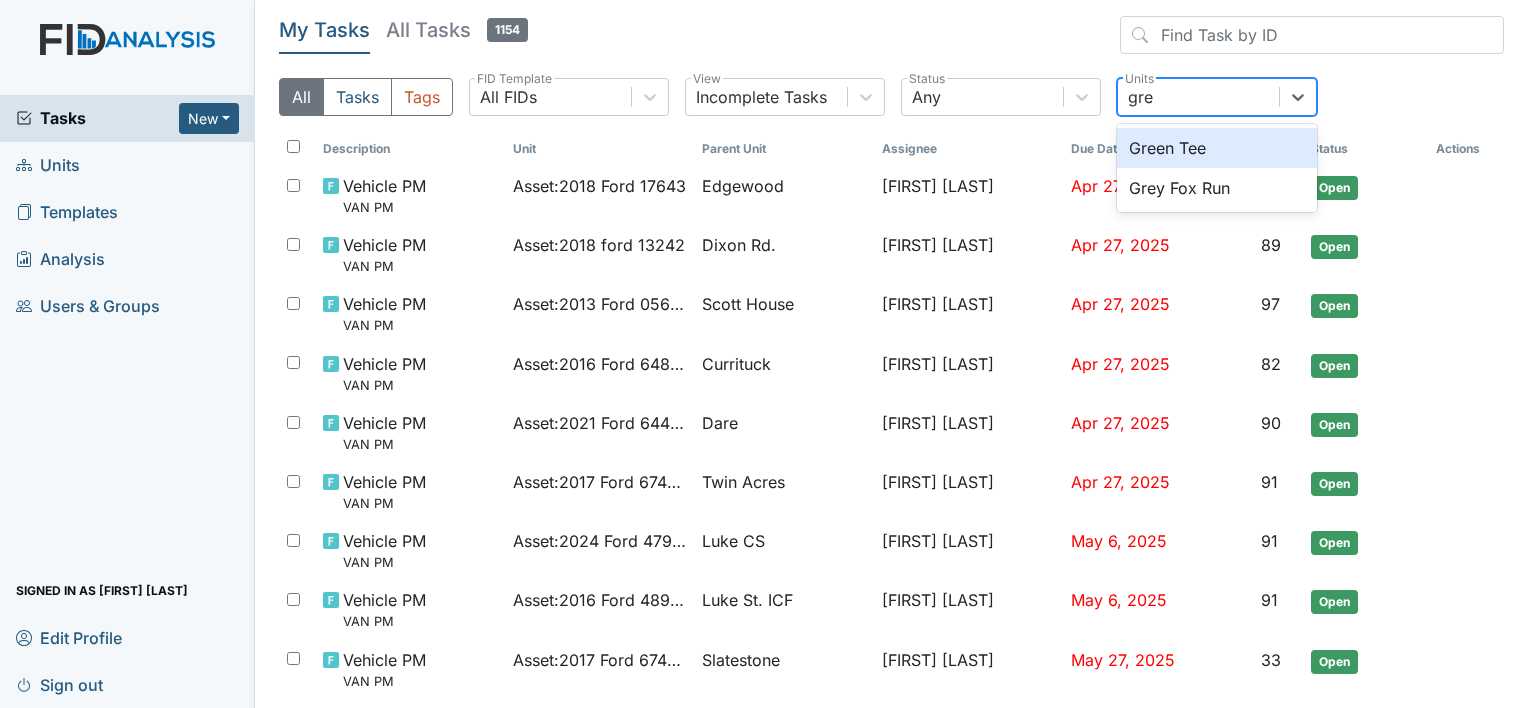 scroll, scrollTop: 0, scrollLeft: 0, axis: both 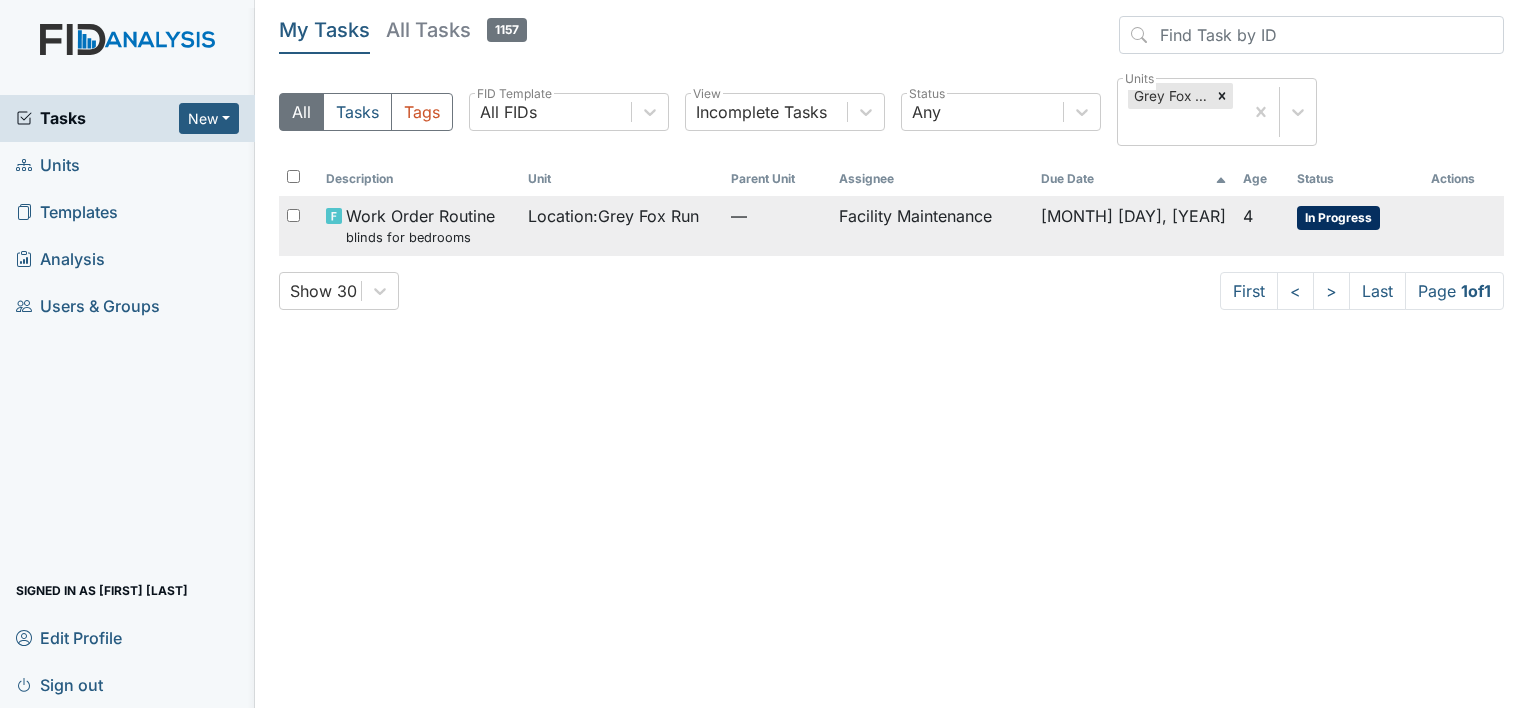 click on "—" at bounding box center [777, 225] 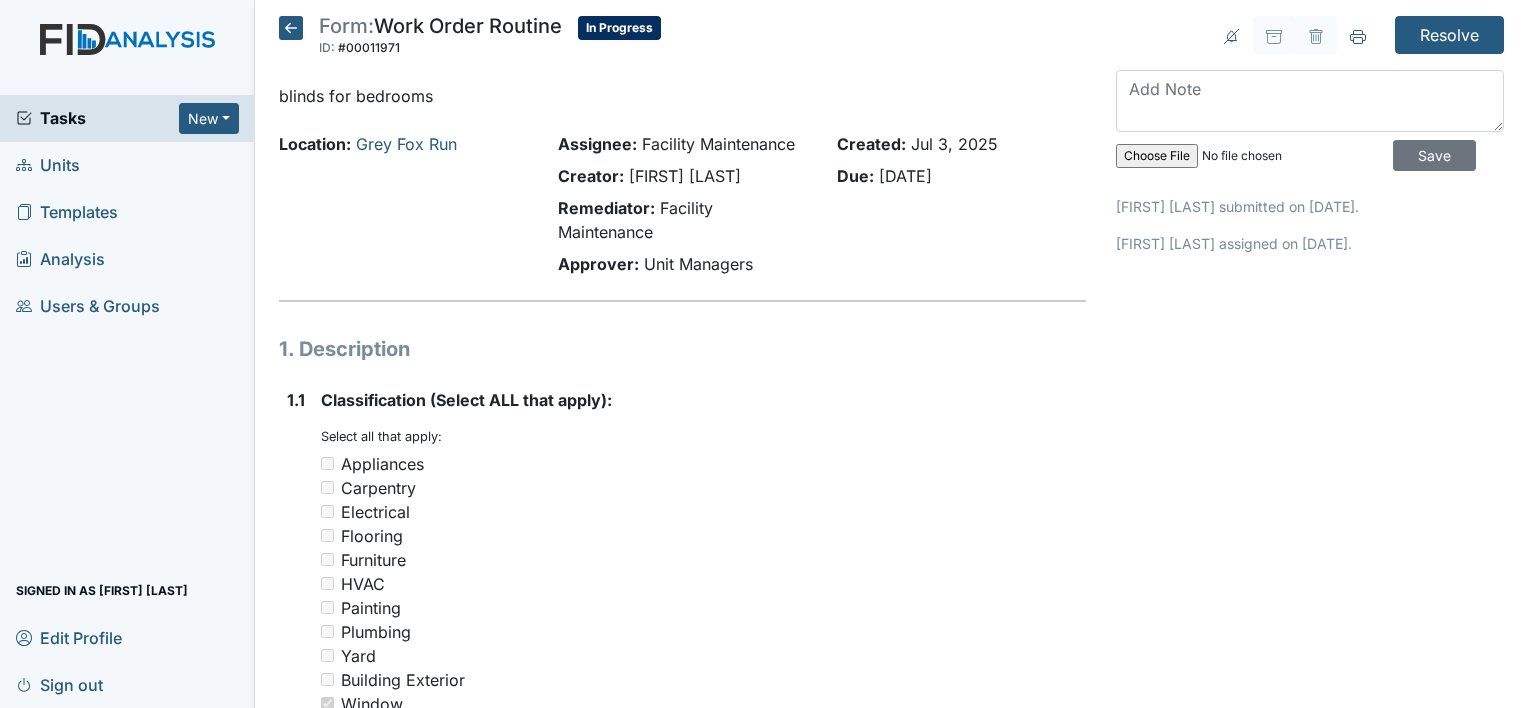 scroll, scrollTop: 0, scrollLeft: 0, axis: both 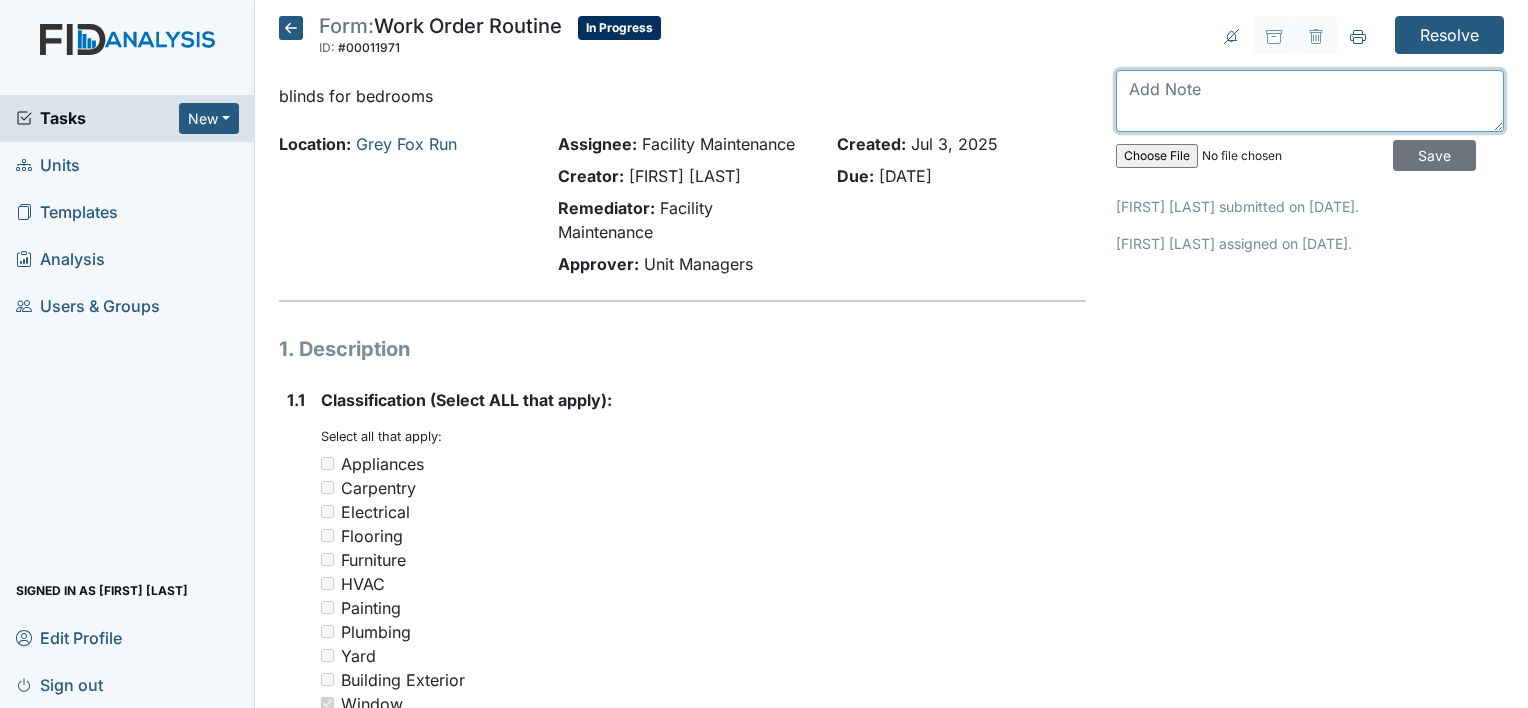 click at bounding box center [1310, 101] 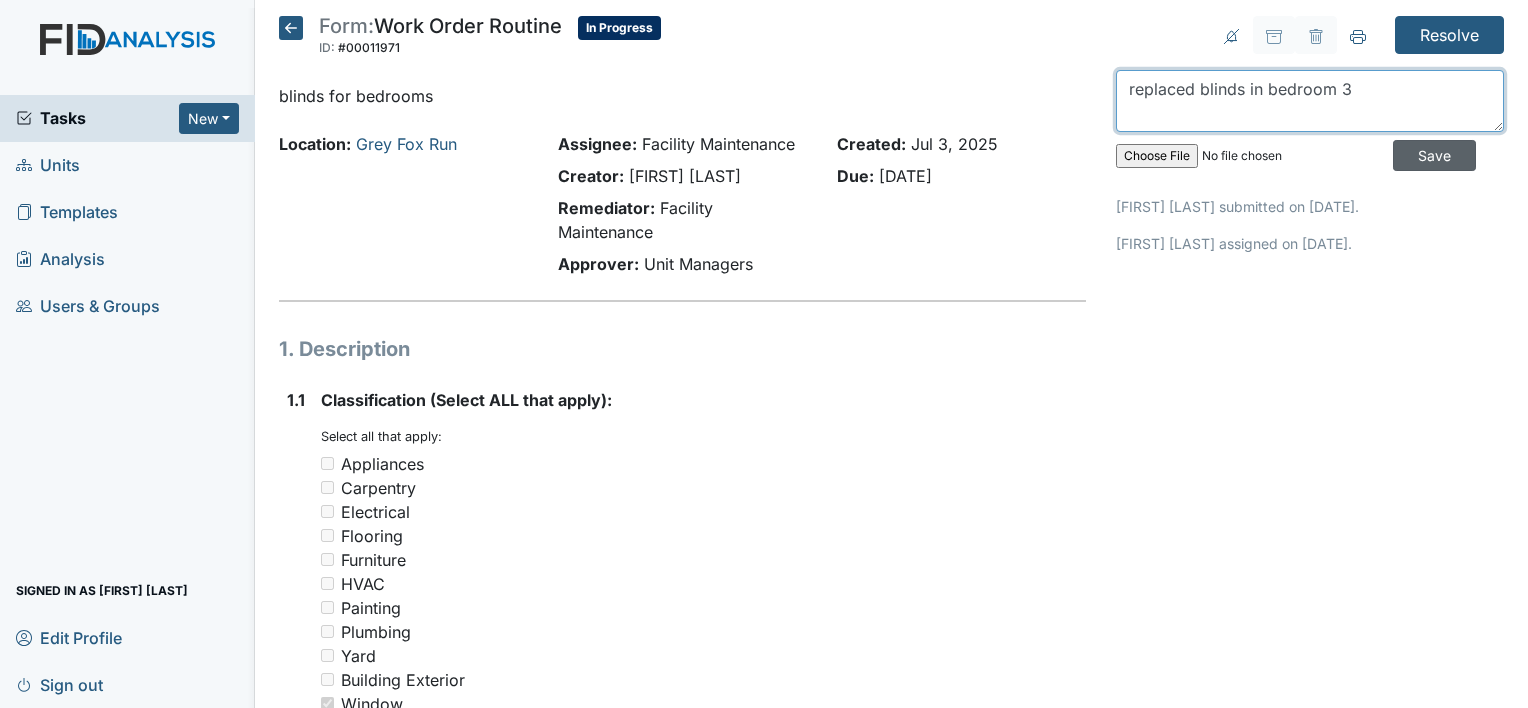 type on "replaced blinds in bedroom 3" 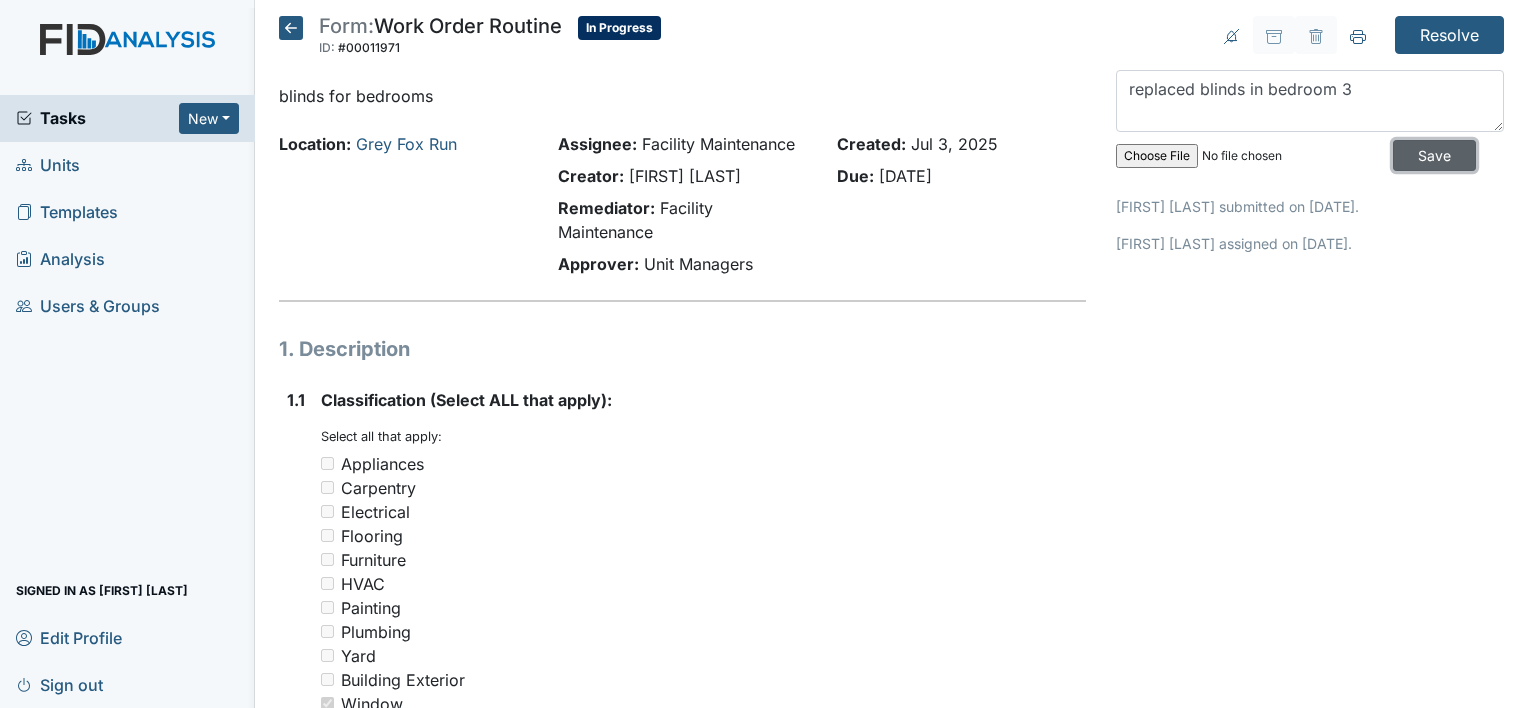 click on "Save" at bounding box center (1434, 155) 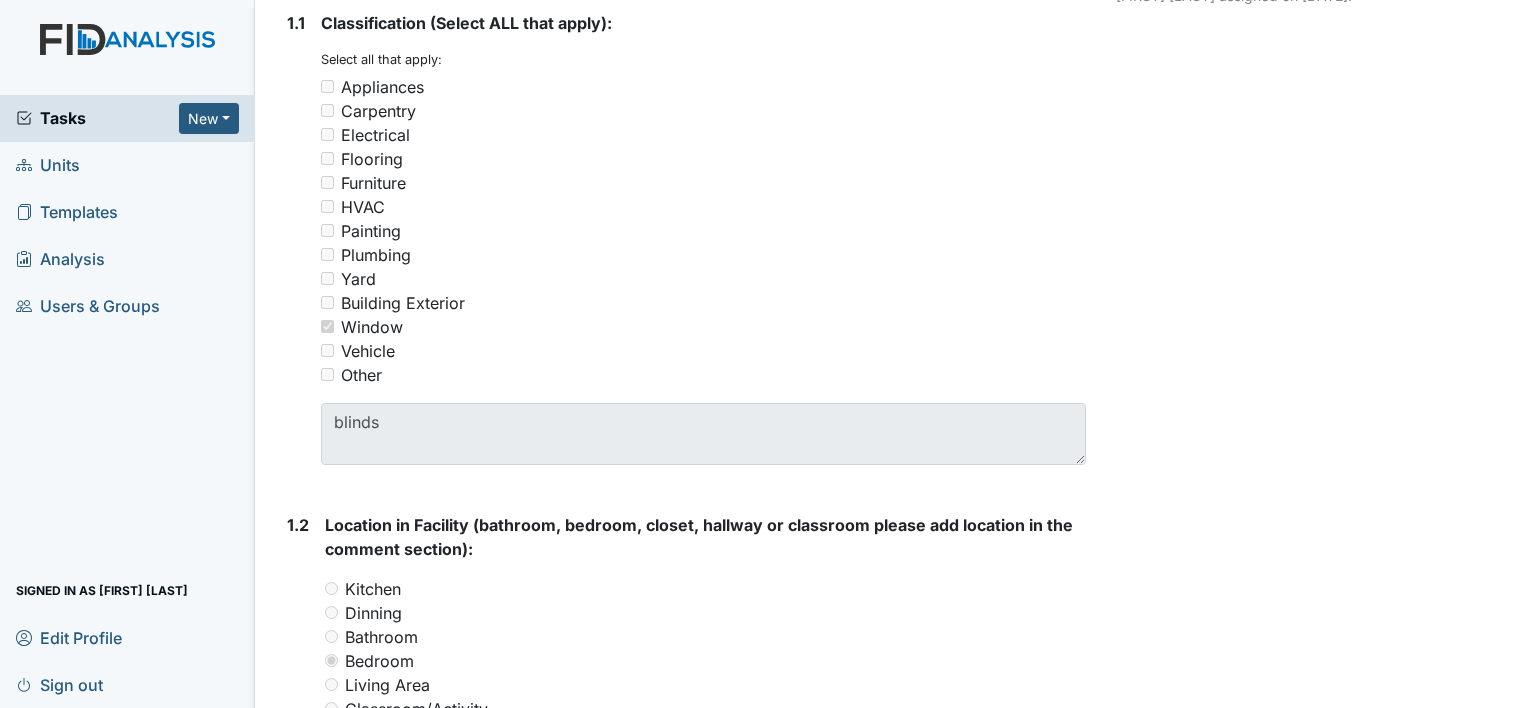 scroll, scrollTop: 0, scrollLeft: 0, axis: both 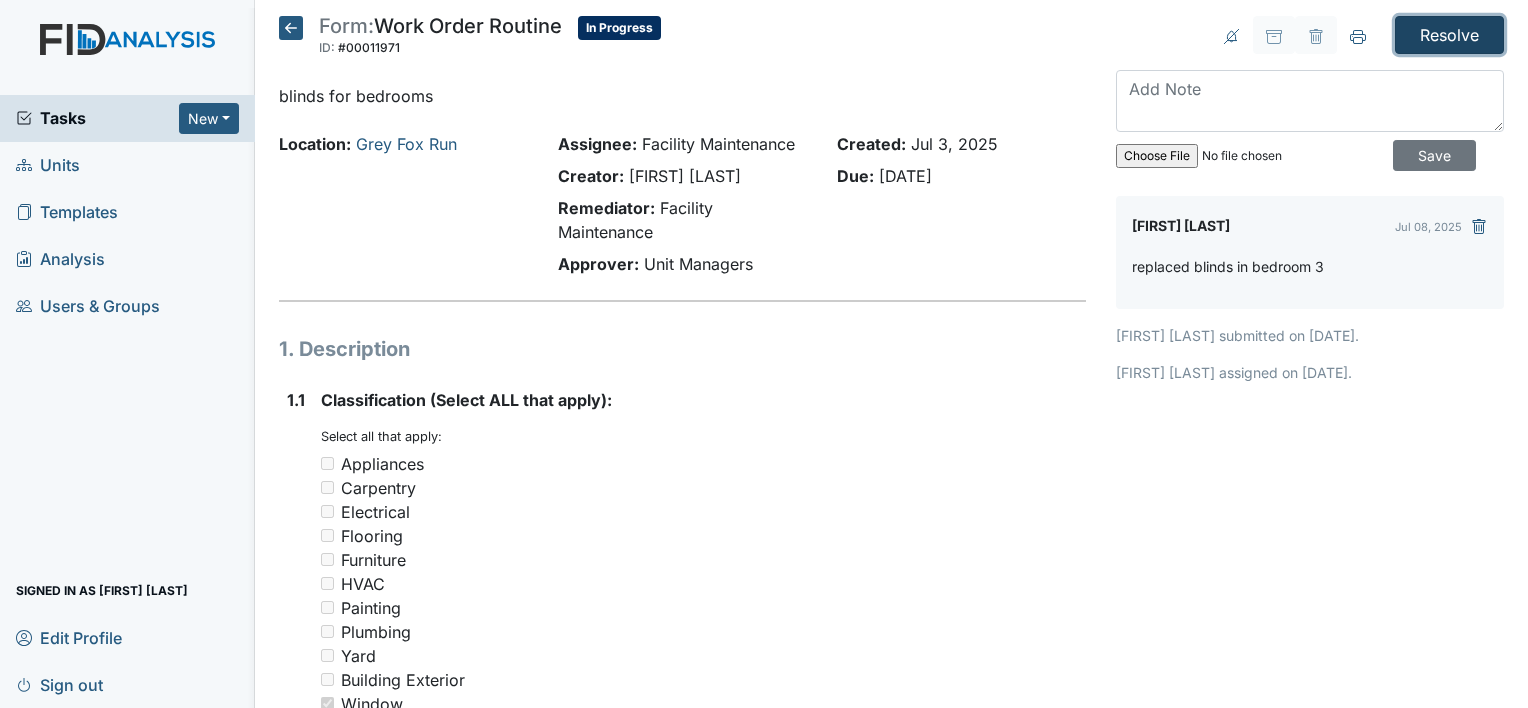 drag, startPoint x: 1434, startPoint y: 41, endPoint x: 1423, endPoint y: 36, distance: 12.083046 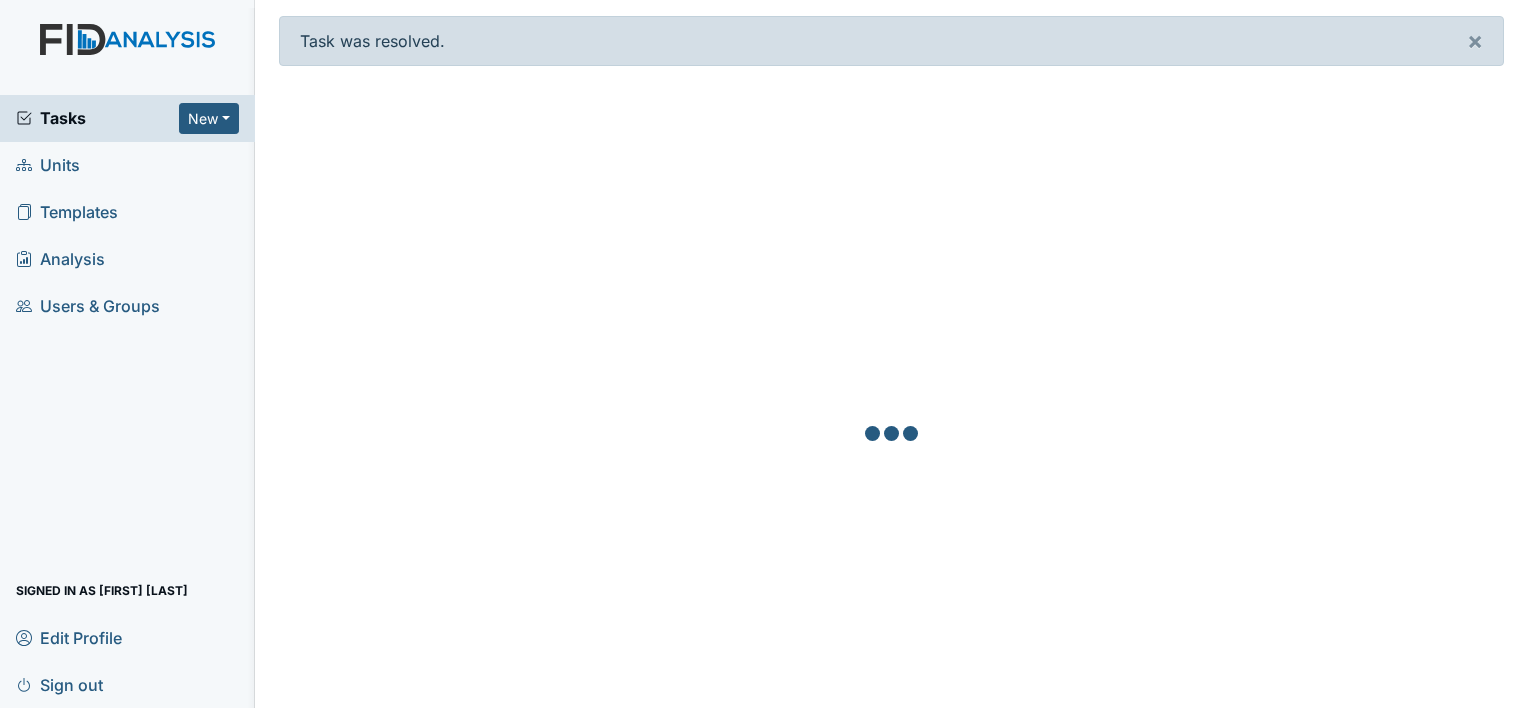 scroll, scrollTop: 0, scrollLeft: 0, axis: both 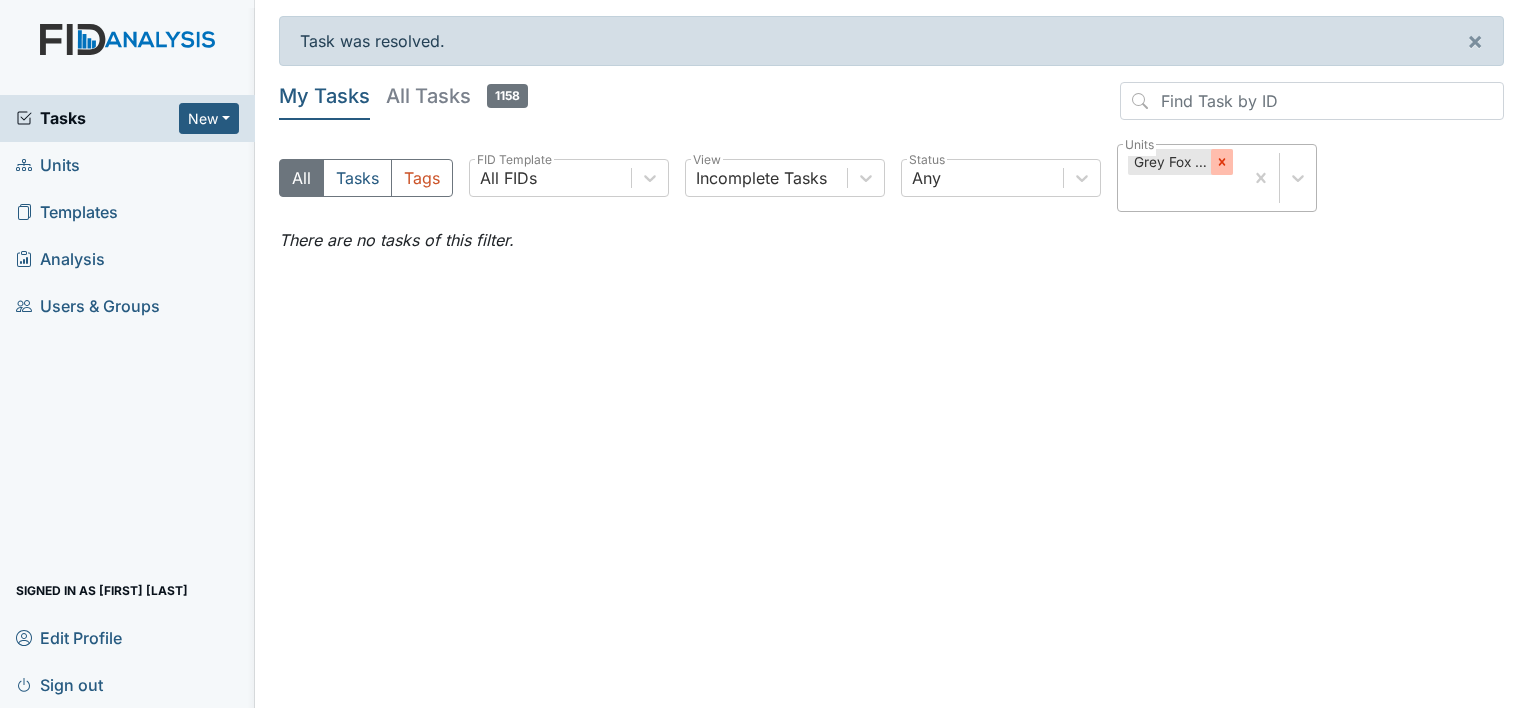click at bounding box center (1222, 162) 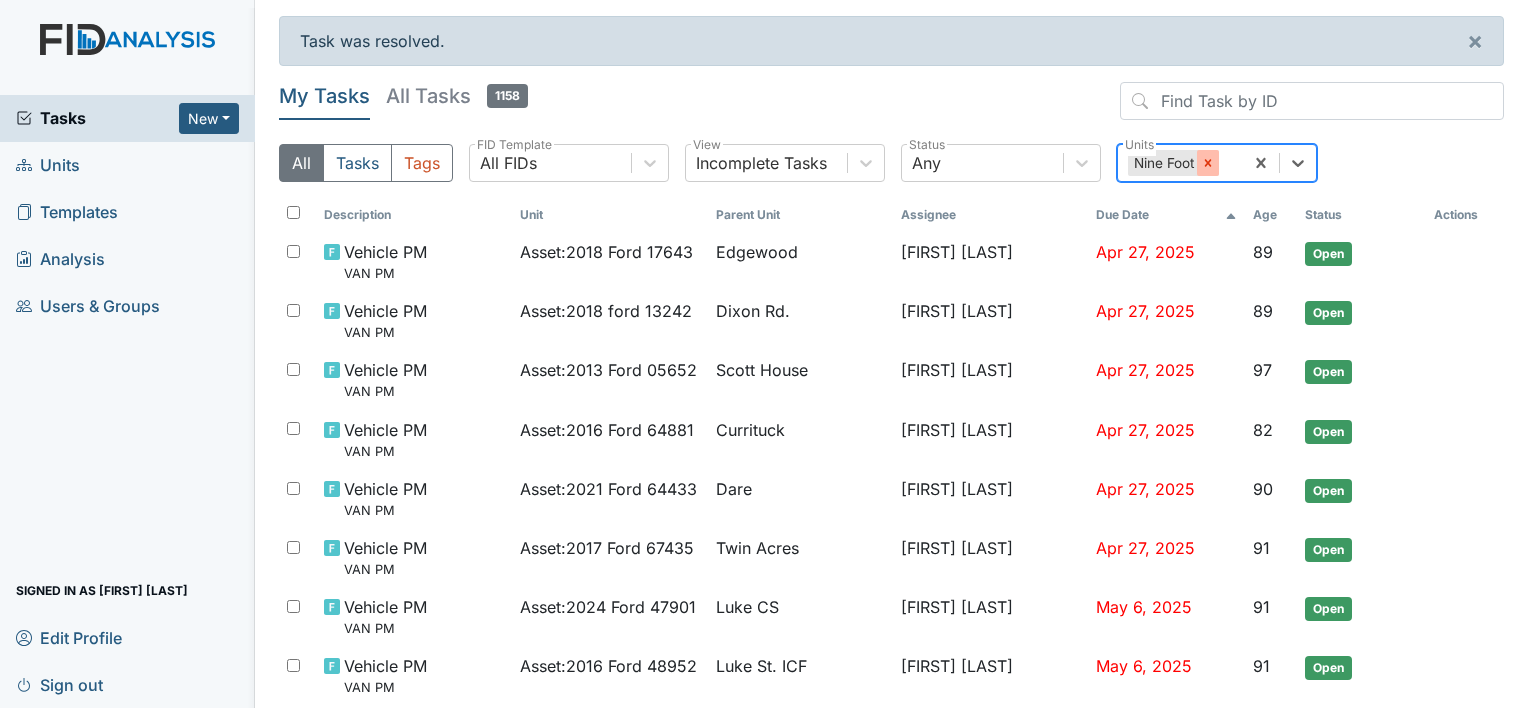 click at bounding box center [1208, 163] 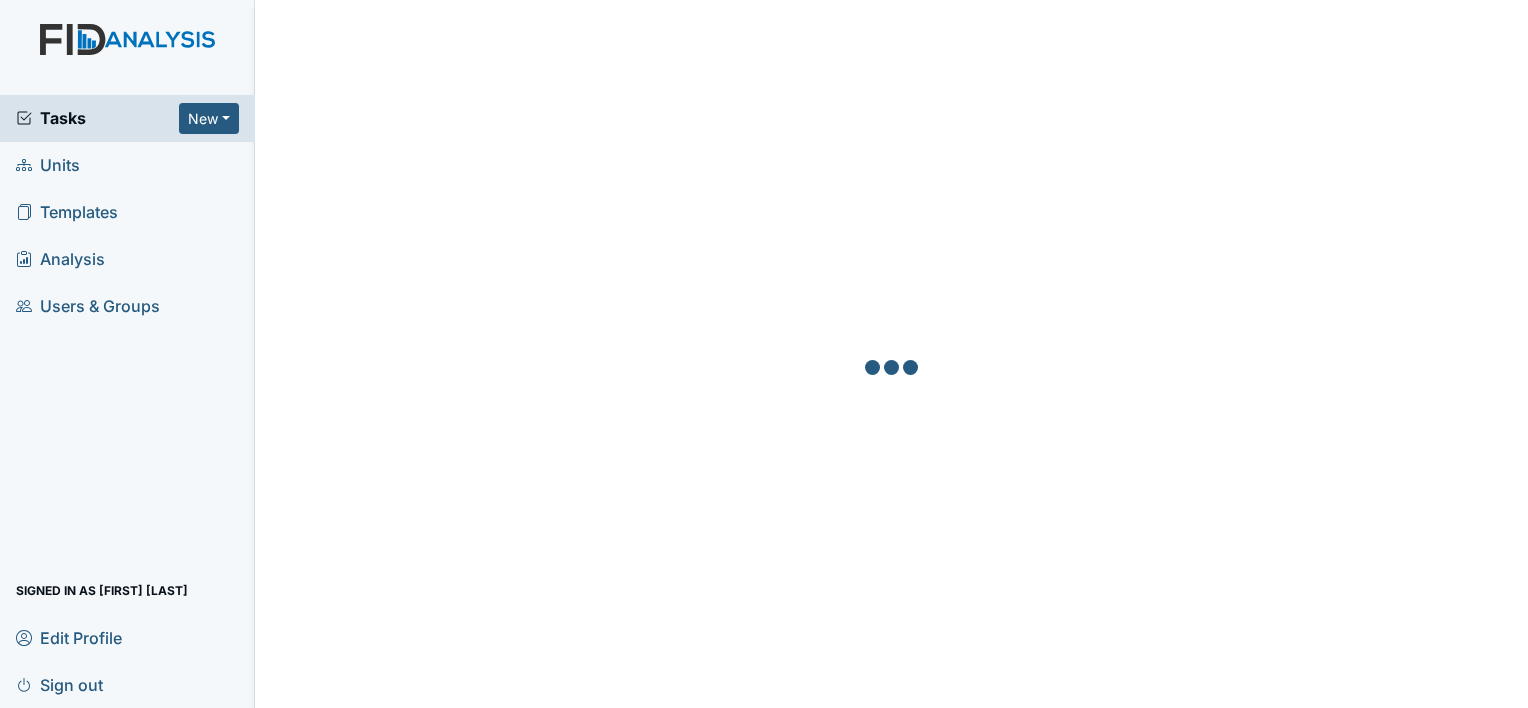 scroll, scrollTop: 0, scrollLeft: 0, axis: both 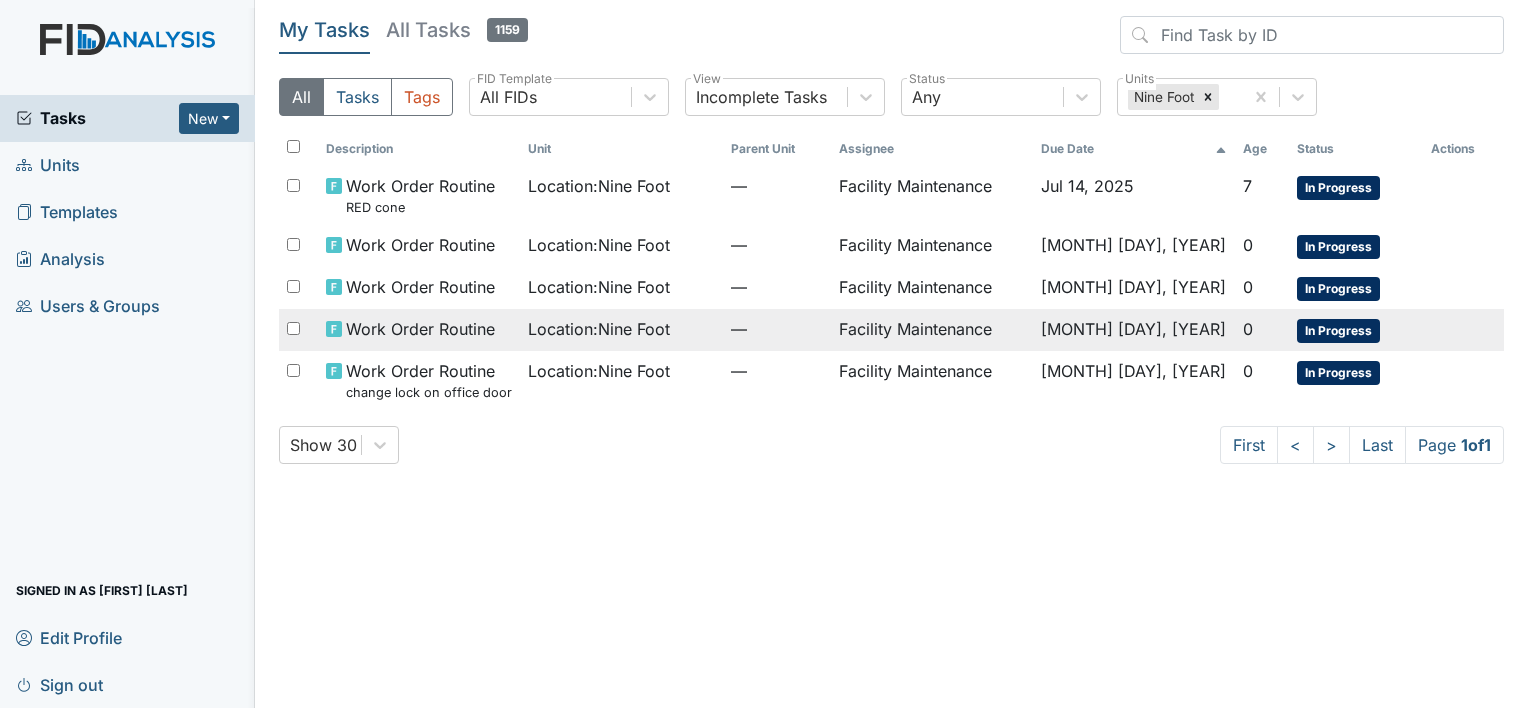 click on "Location :  Nine Foot" at bounding box center [599, 186] 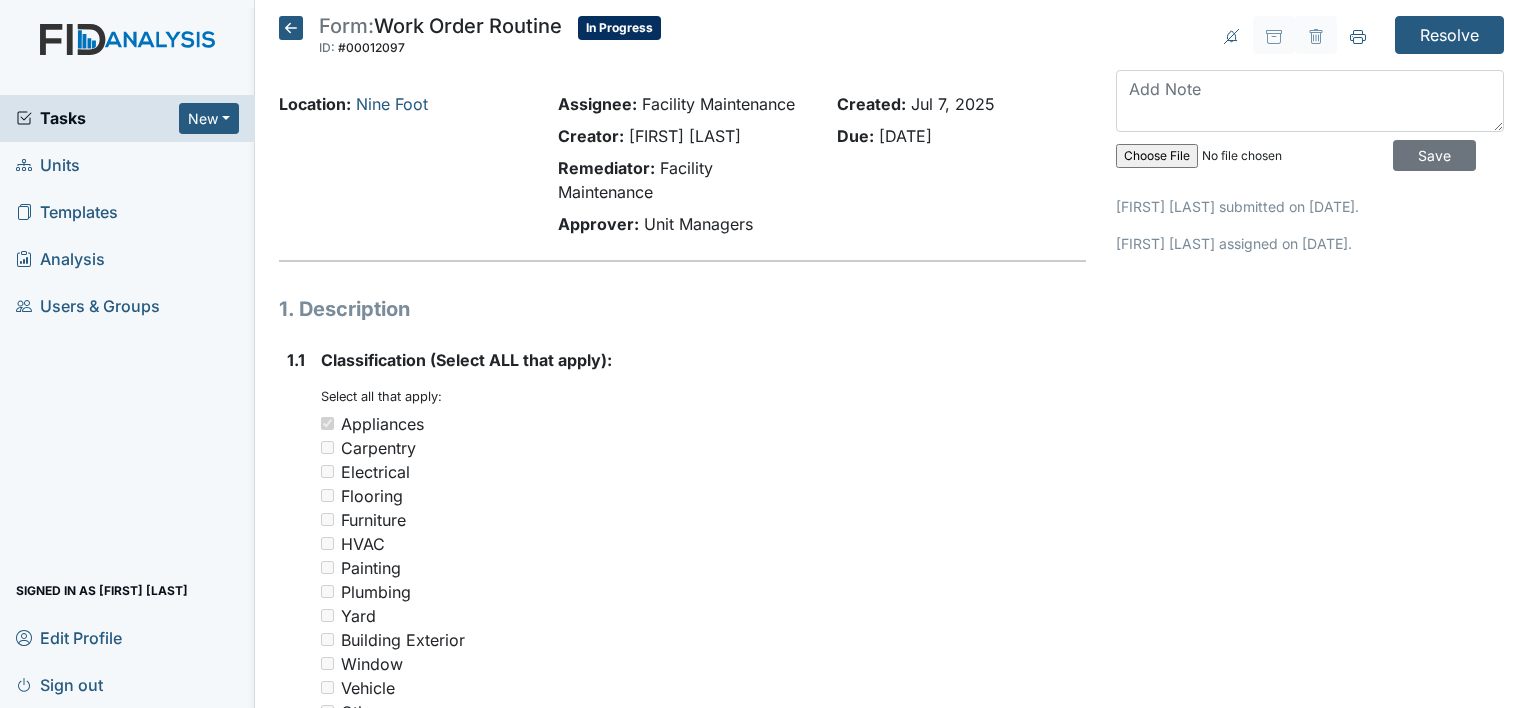 scroll, scrollTop: 0, scrollLeft: 0, axis: both 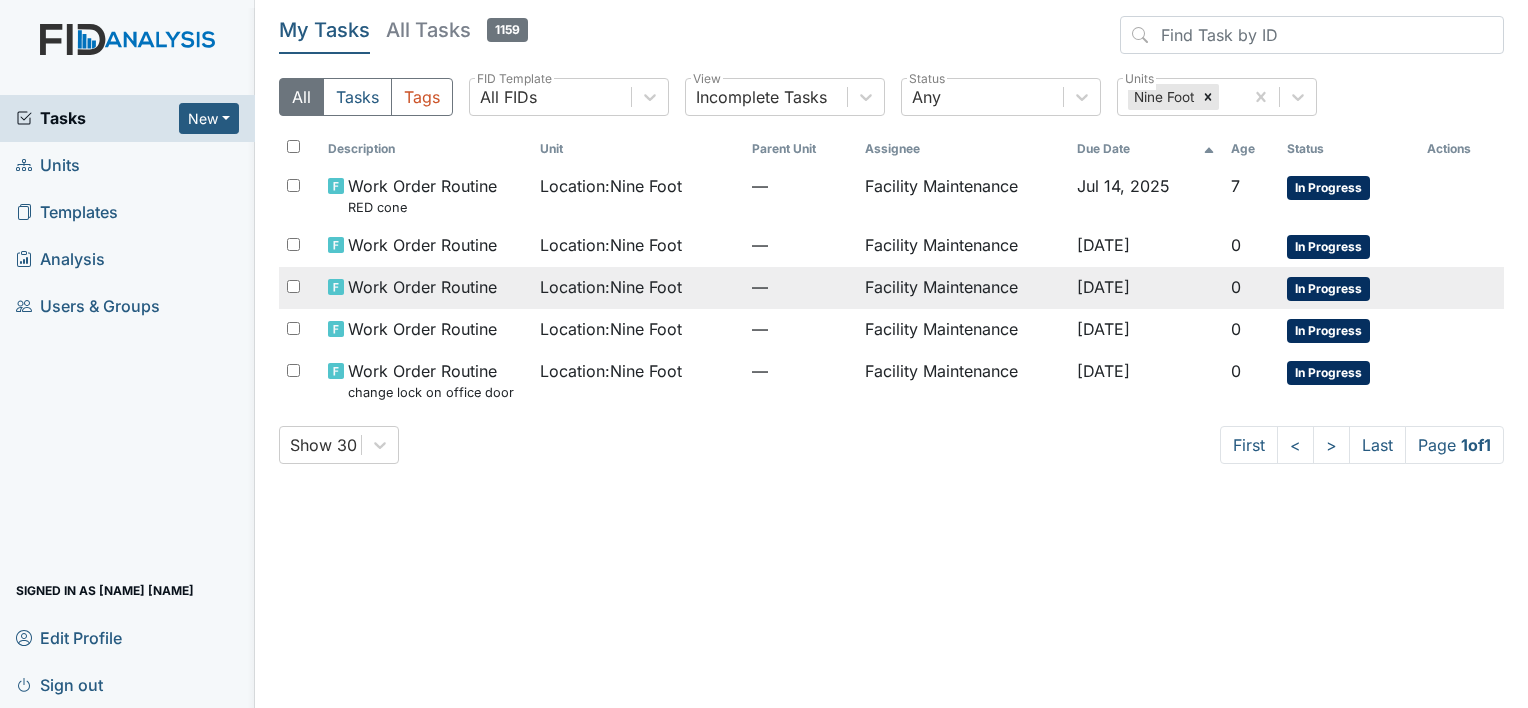 click on "Location :  Nine Foot" at bounding box center (611, 186) 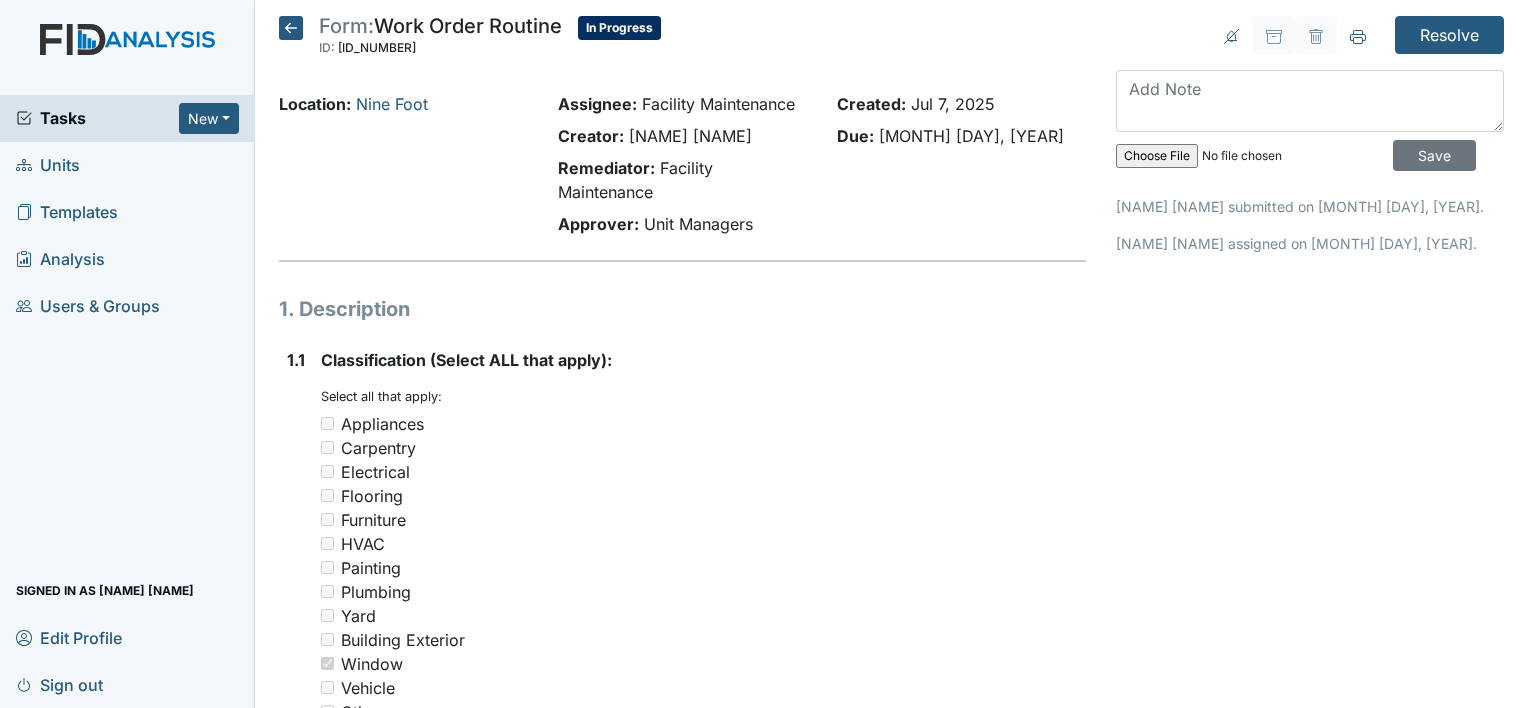 scroll, scrollTop: 0, scrollLeft: 0, axis: both 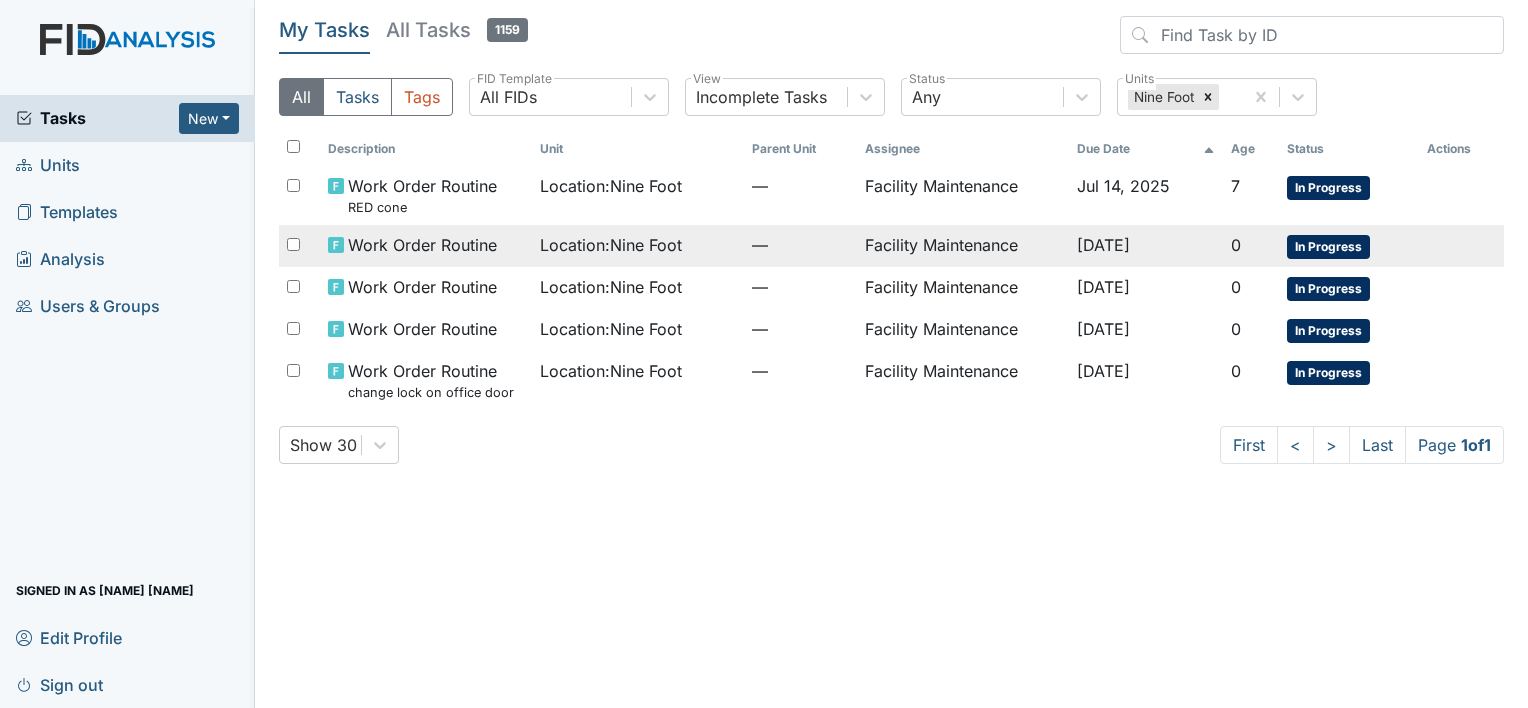 click on "Location :  Nine Foot" at bounding box center [611, 186] 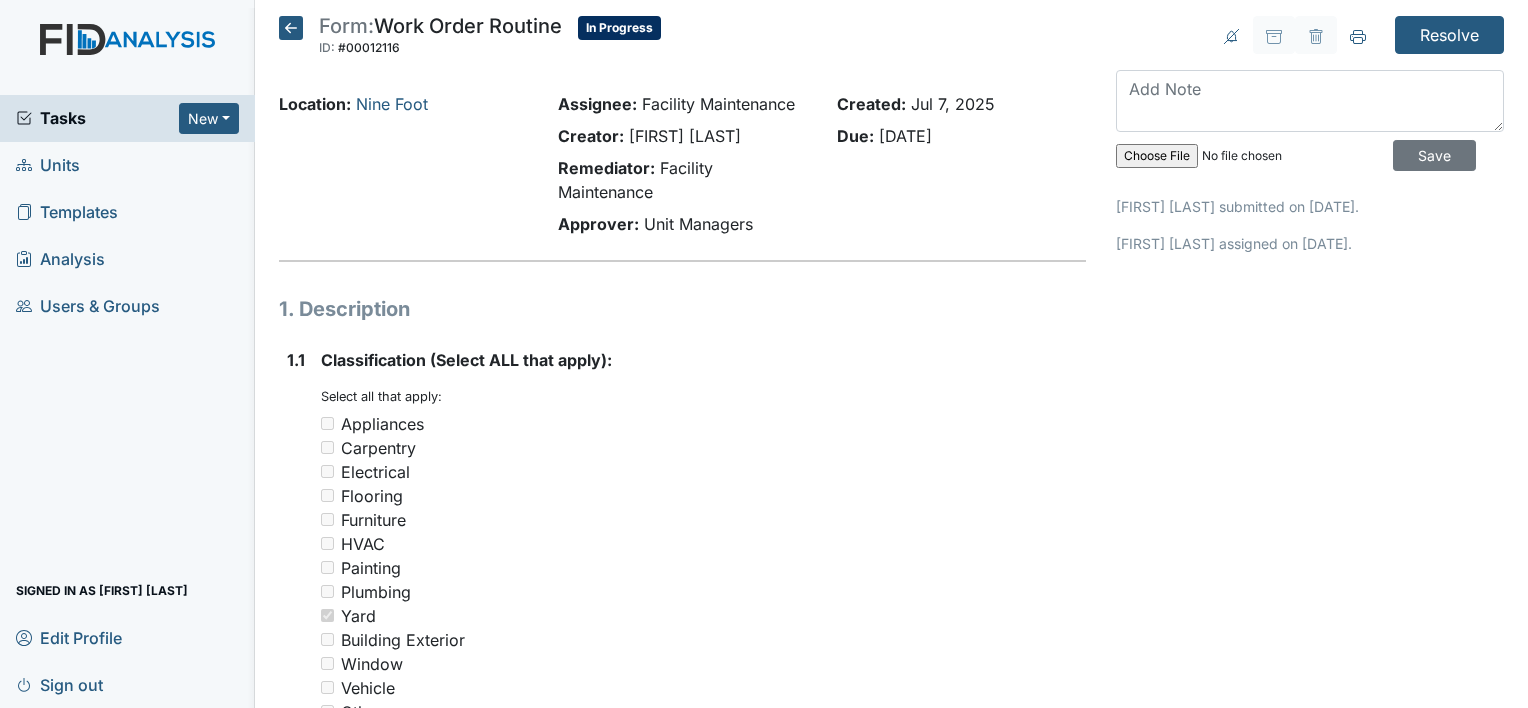 scroll, scrollTop: 0, scrollLeft: 0, axis: both 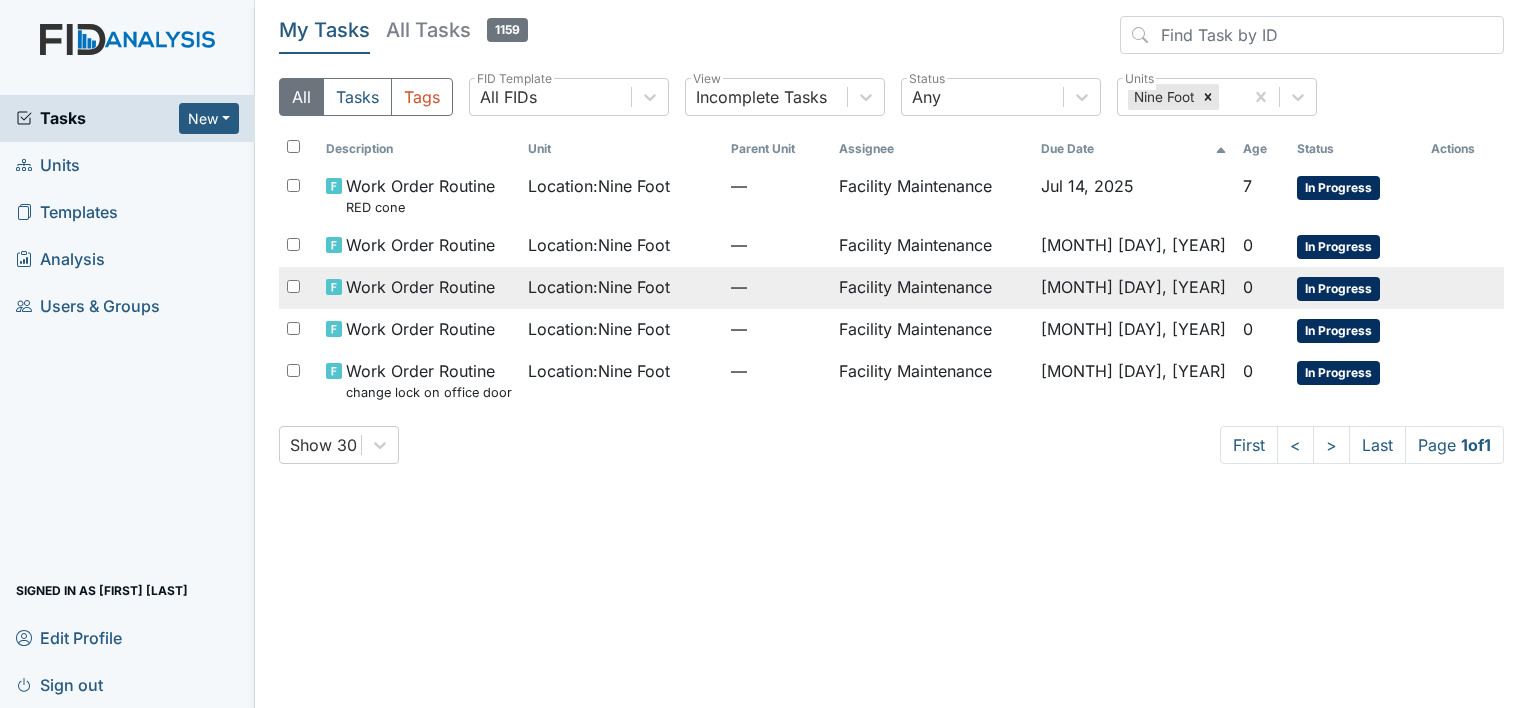 click on "Location :  Nine Foot" at bounding box center [599, 186] 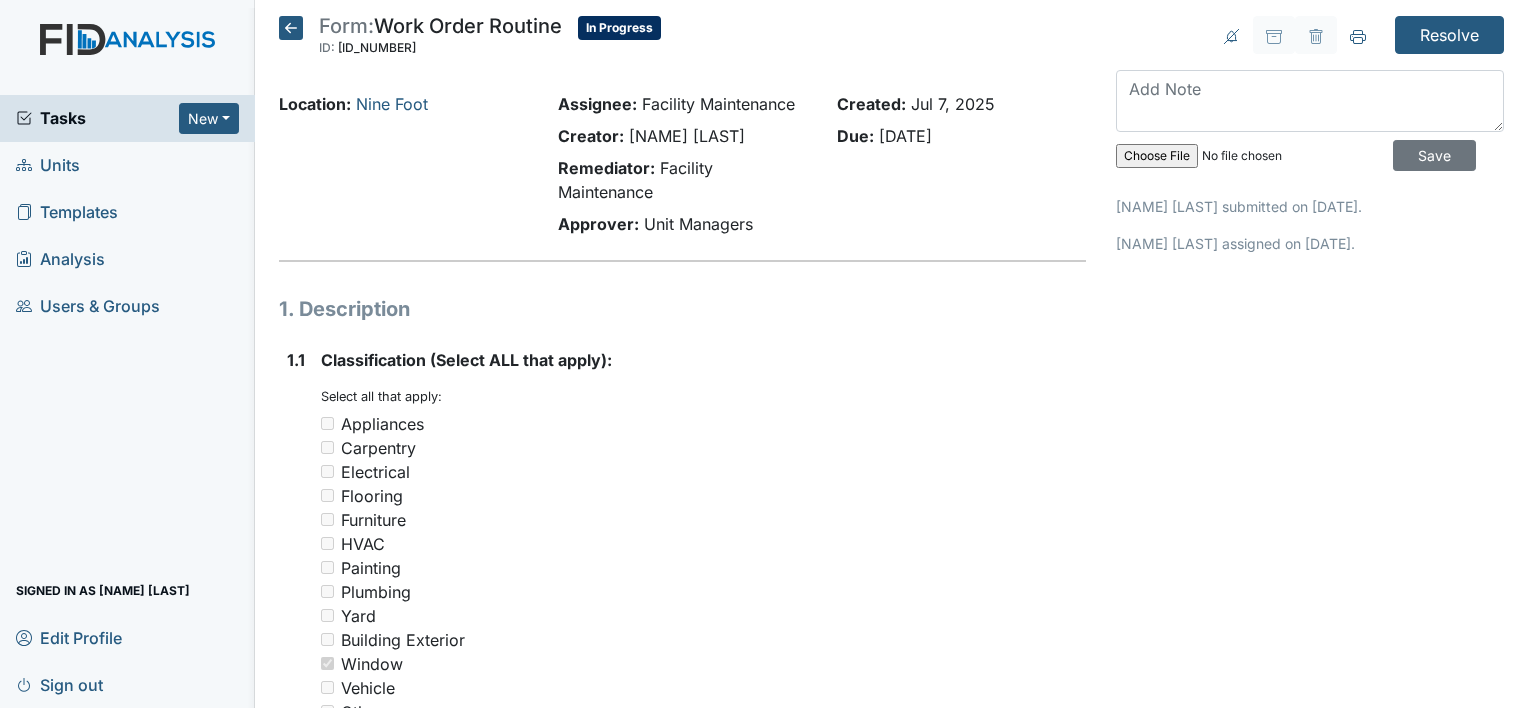 scroll, scrollTop: 0, scrollLeft: 0, axis: both 